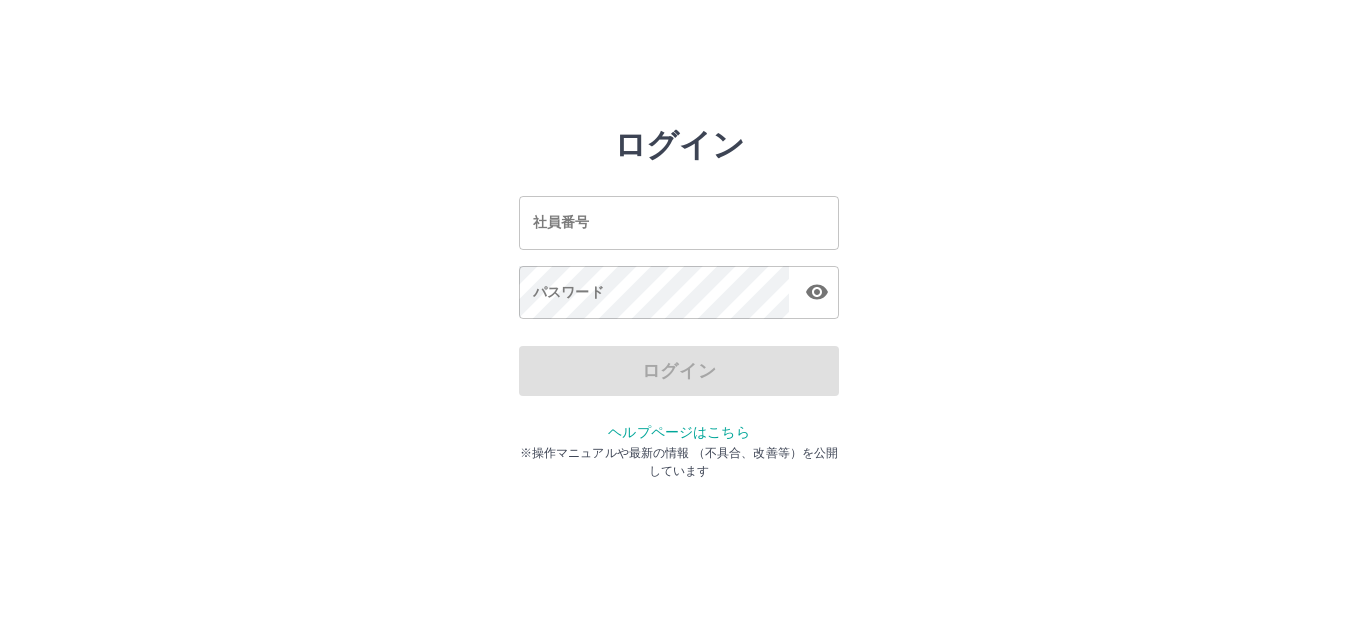 scroll, scrollTop: 0, scrollLeft: 0, axis: both 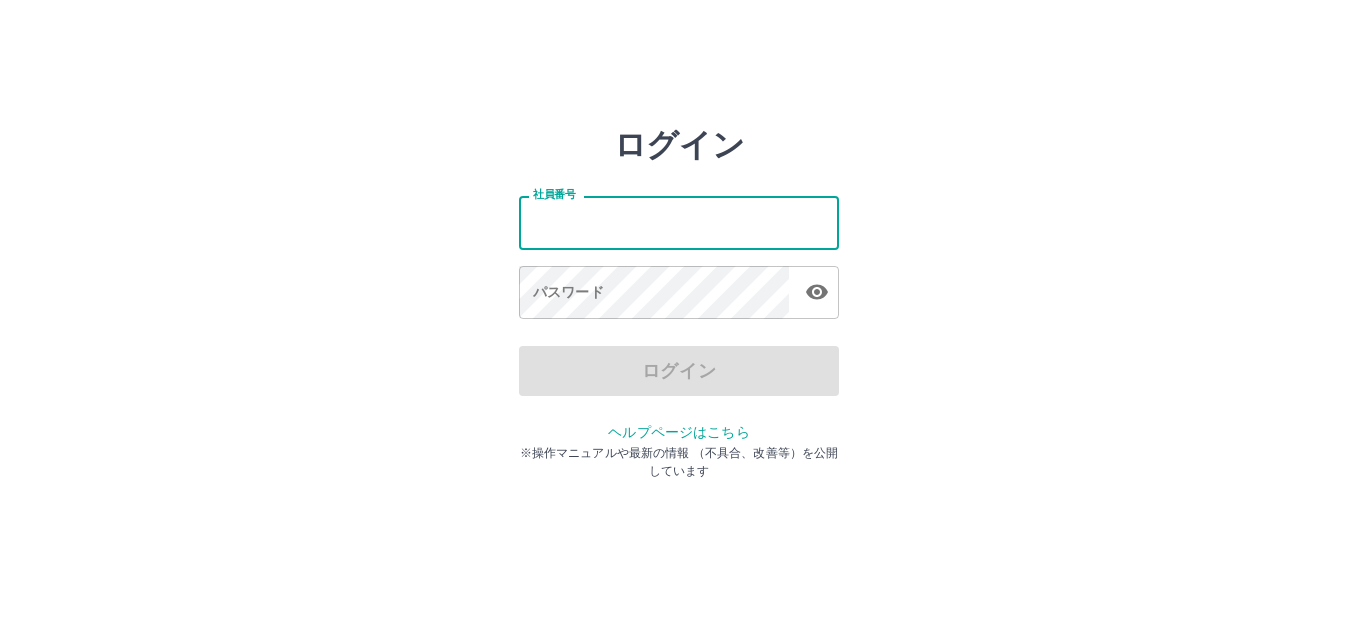 type on "*******" 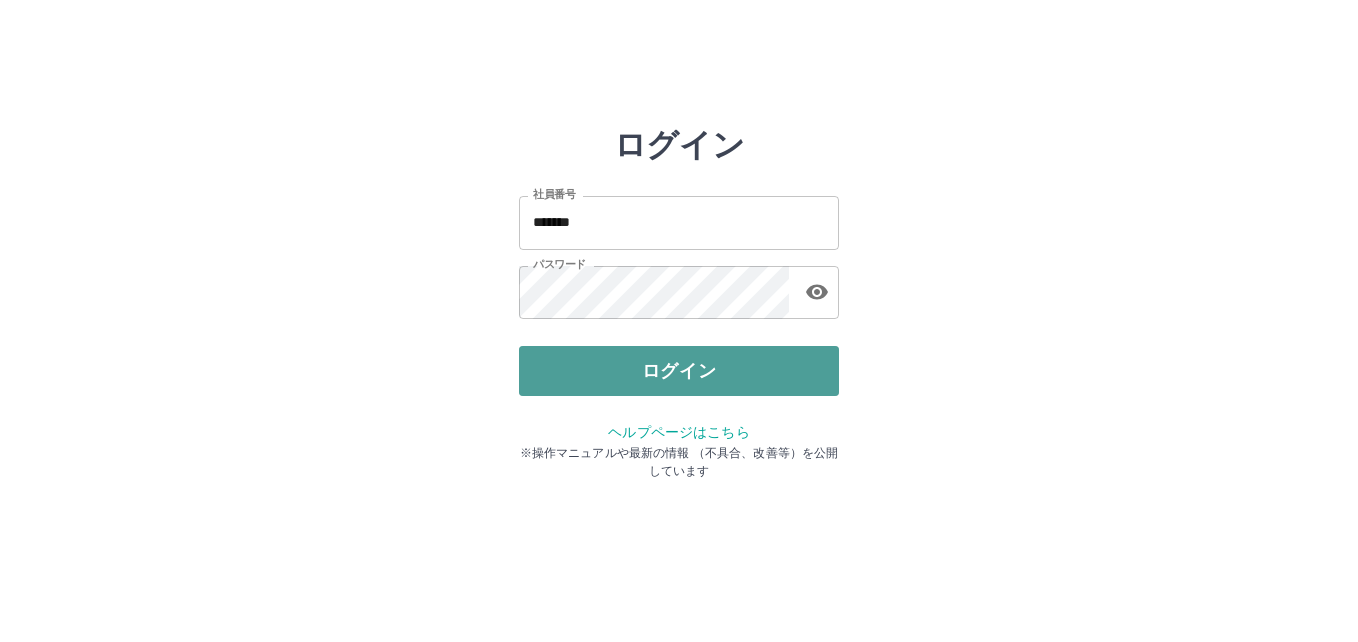 click on "ログイン" at bounding box center (679, 371) 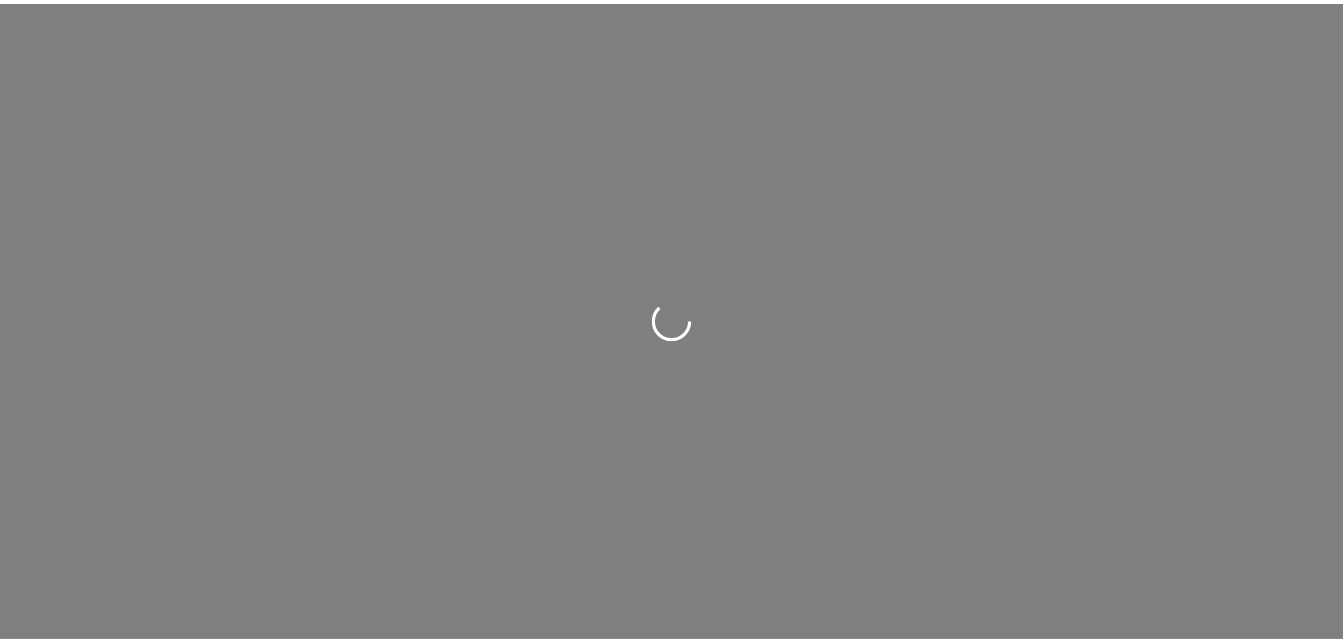 scroll, scrollTop: 0, scrollLeft: 0, axis: both 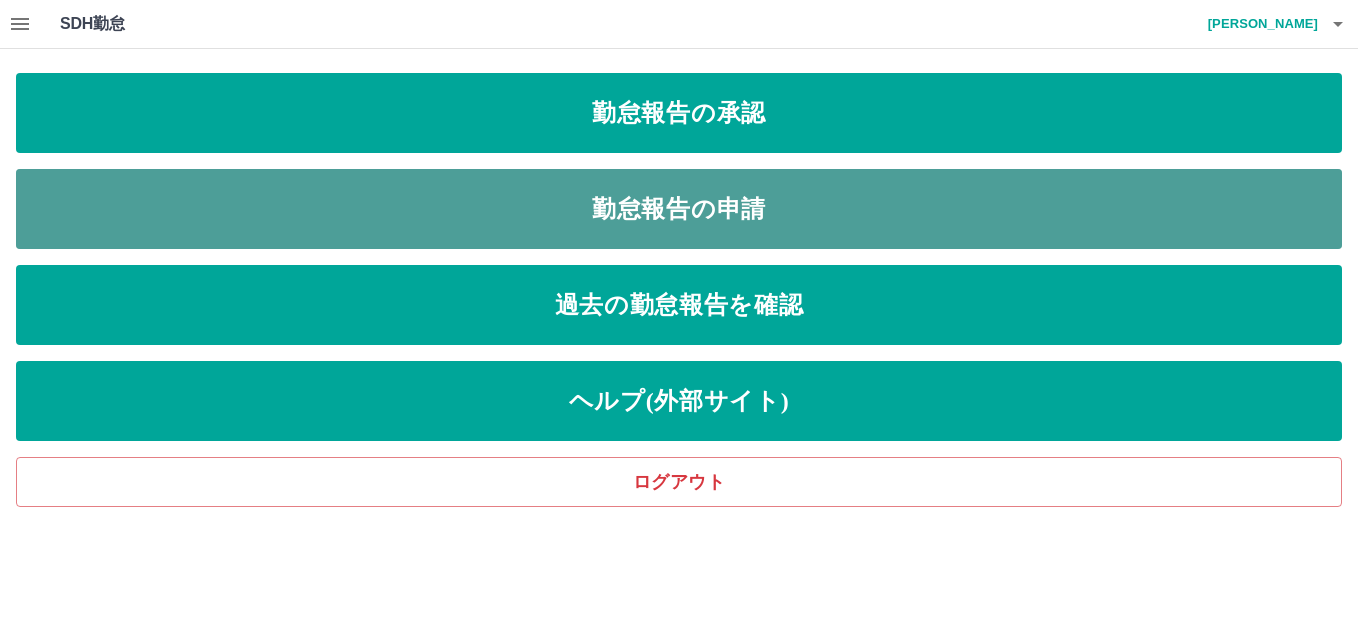 click on "勤怠報告の申請" at bounding box center [679, 209] 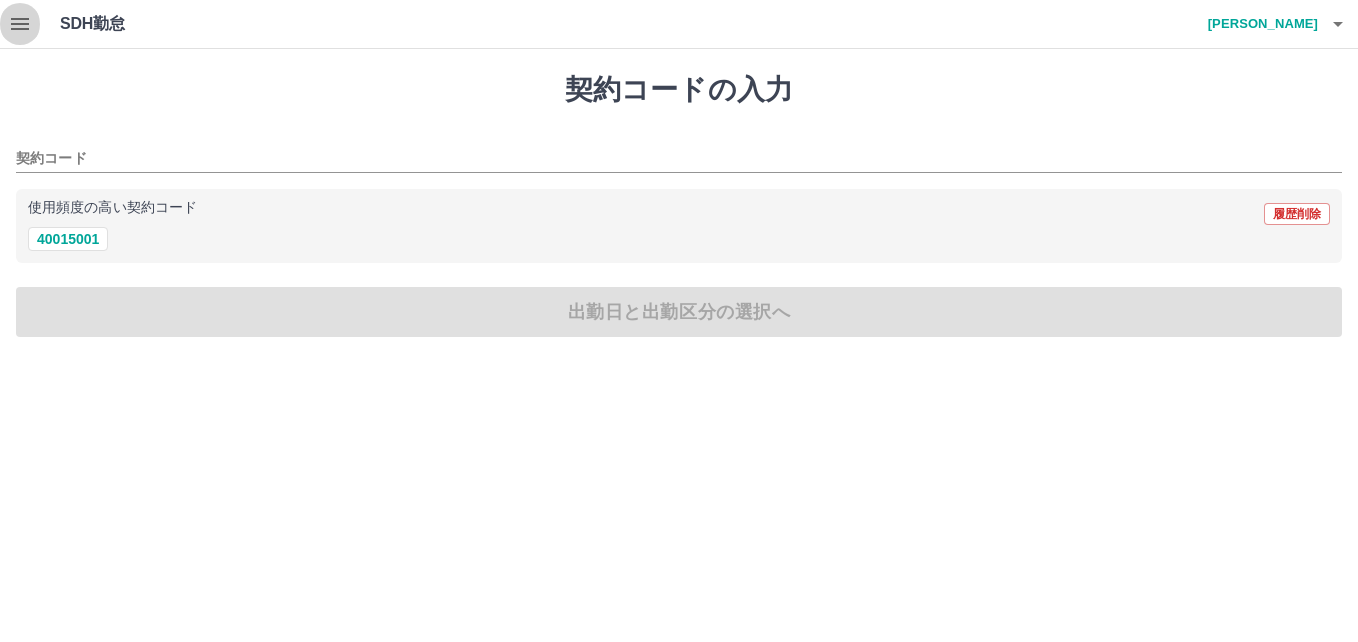 click 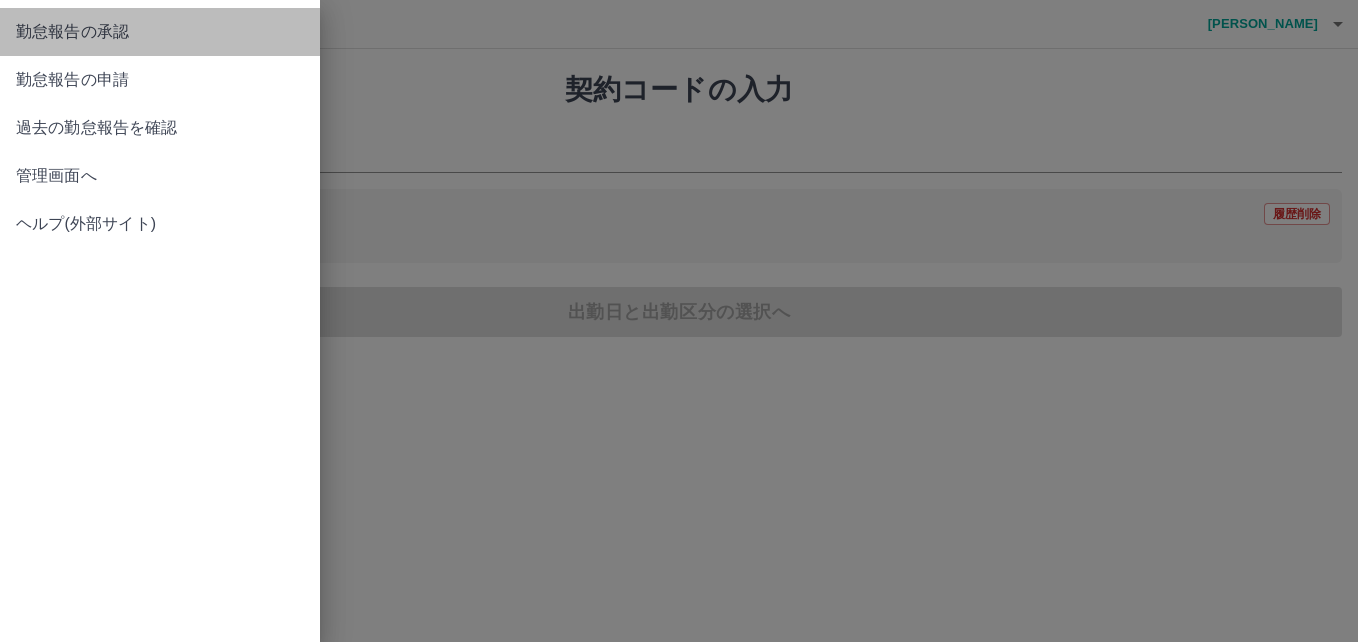 click on "勤怠報告の承認" at bounding box center [160, 32] 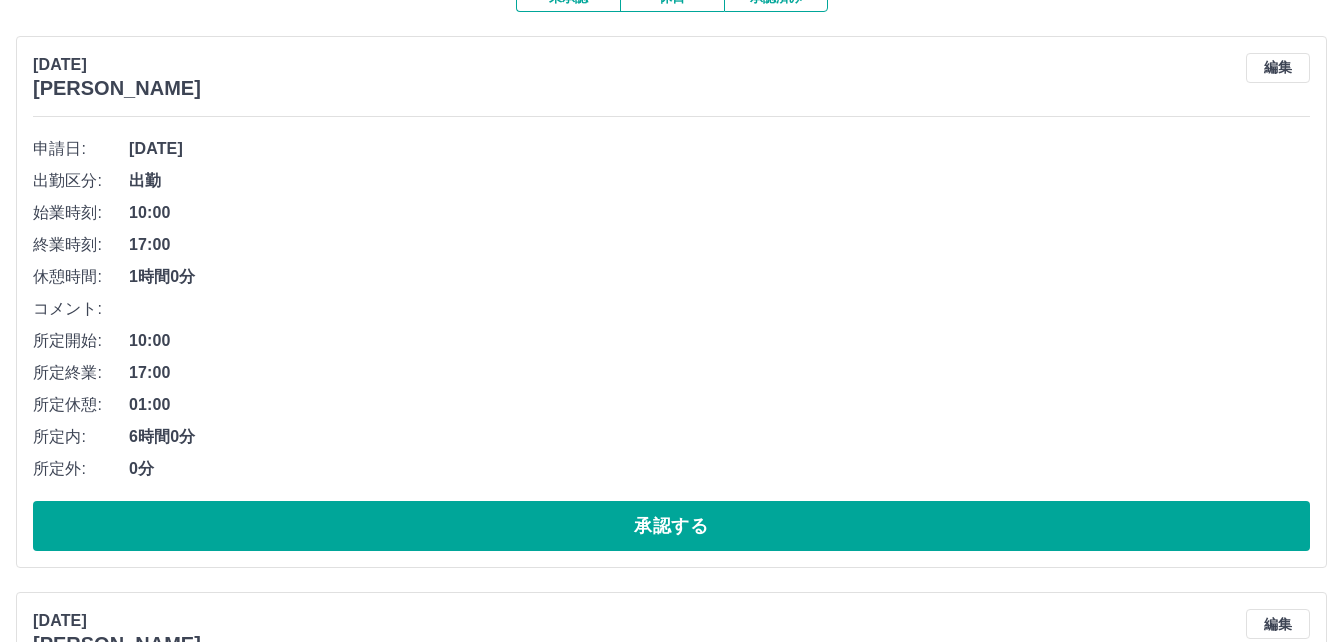 scroll, scrollTop: 300, scrollLeft: 0, axis: vertical 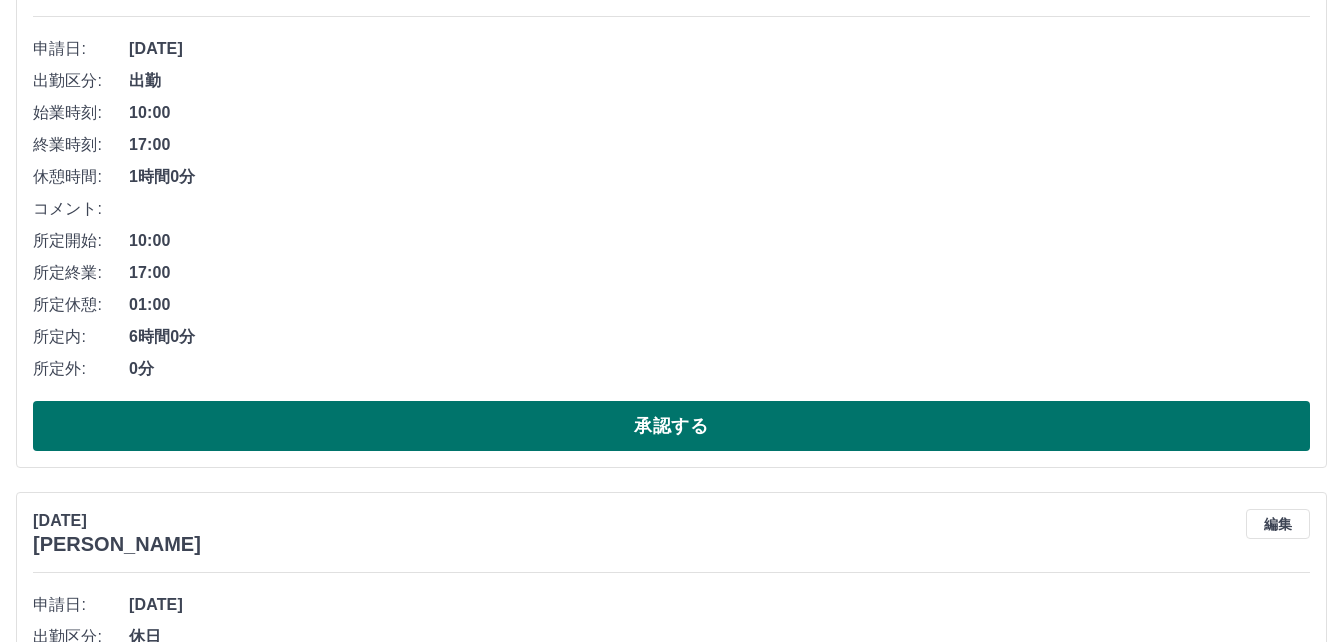 click on "承認する" at bounding box center [671, 426] 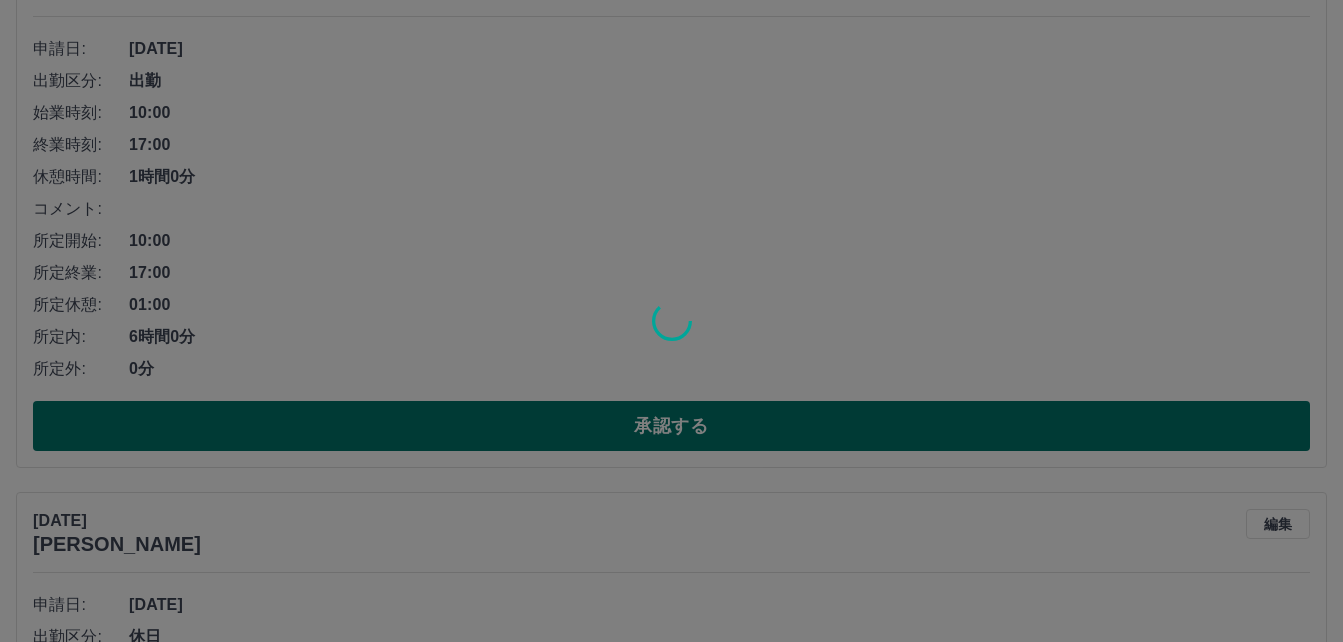 scroll, scrollTop: 0, scrollLeft: 0, axis: both 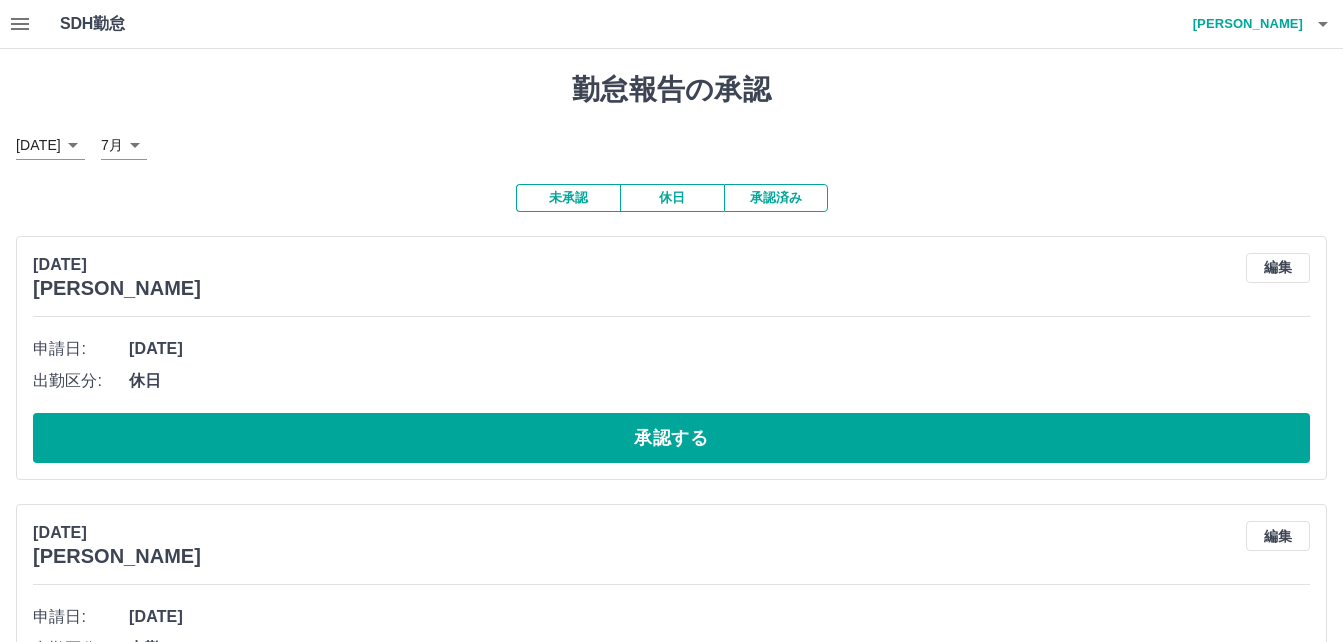 click on "承認する" at bounding box center [671, 438] 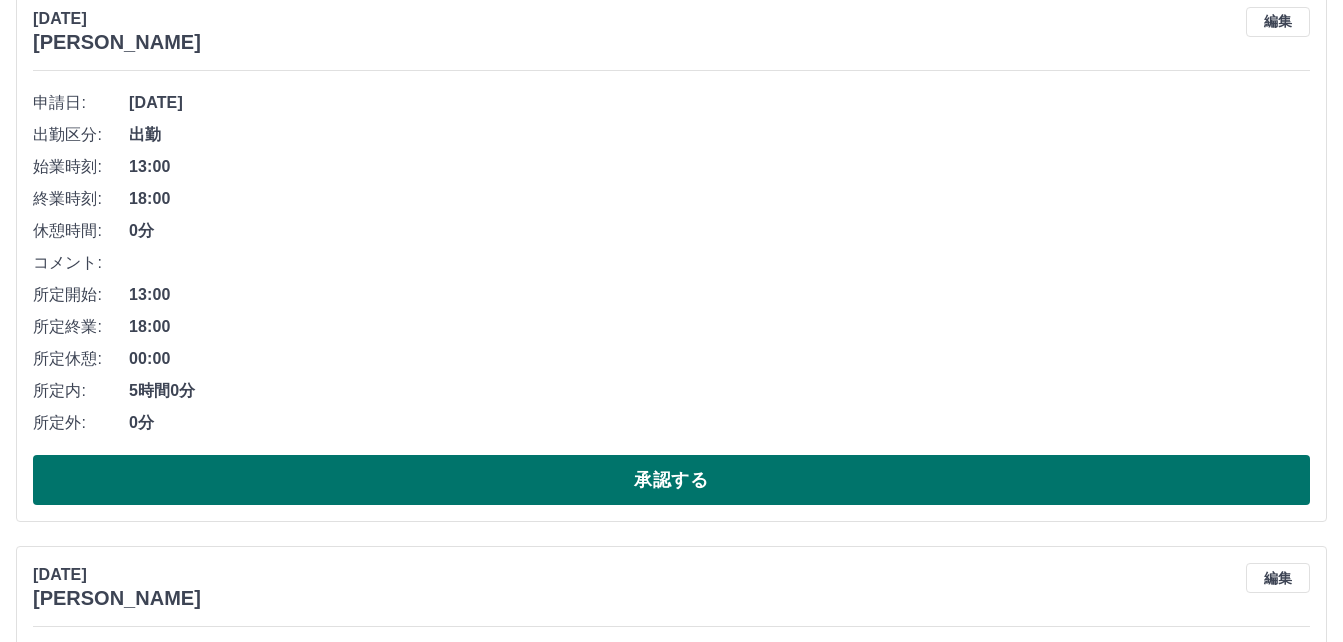 scroll, scrollTop: 300, scrollLeft: 0, axis: vertical 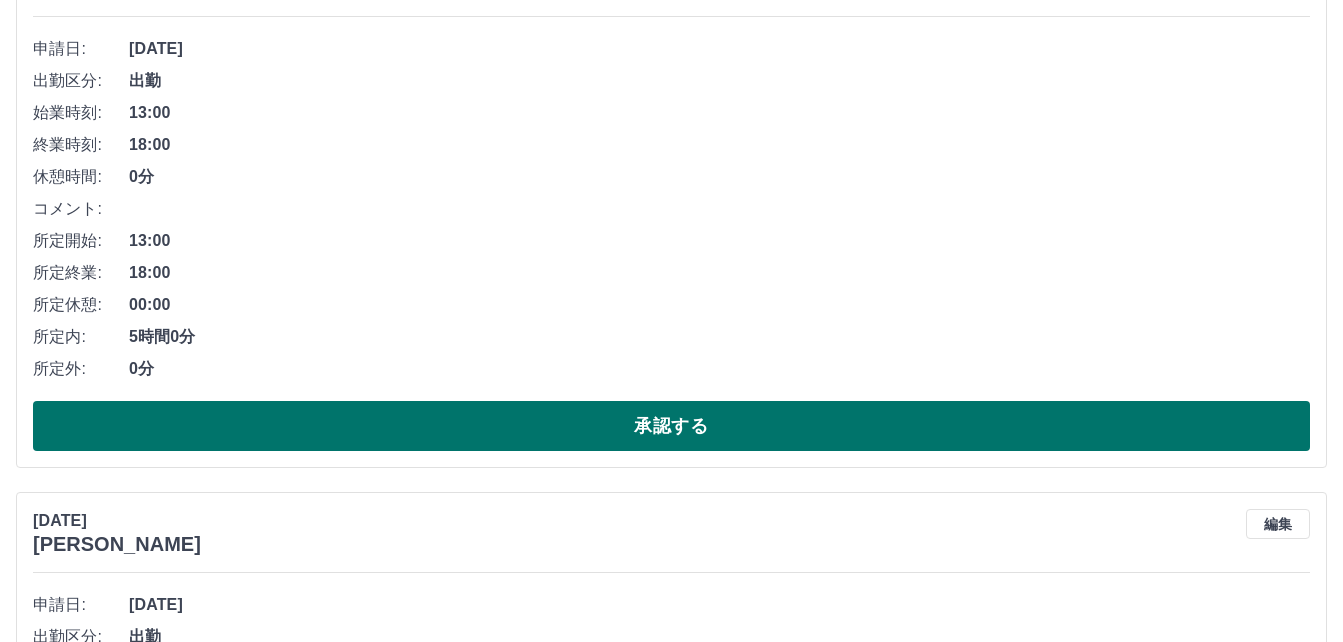 click on "承認する" at bounding box center [671, 426] 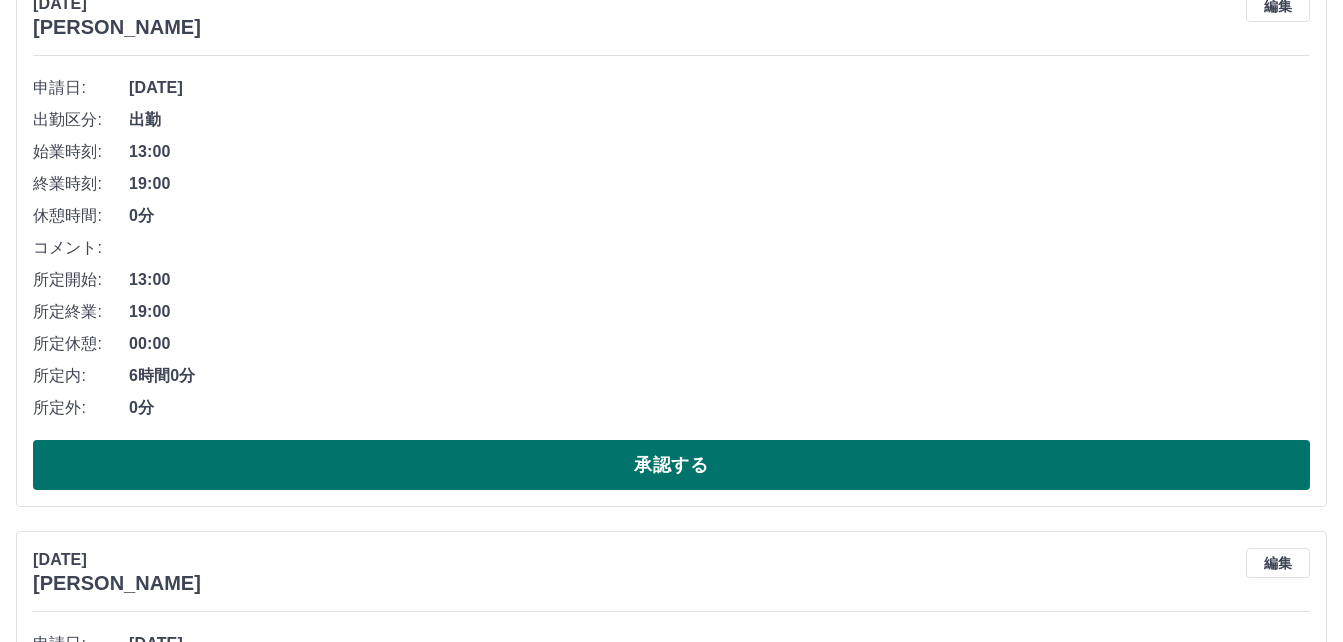scroll, scrollTop: 300, scrollLeft: 0, axis: vertical 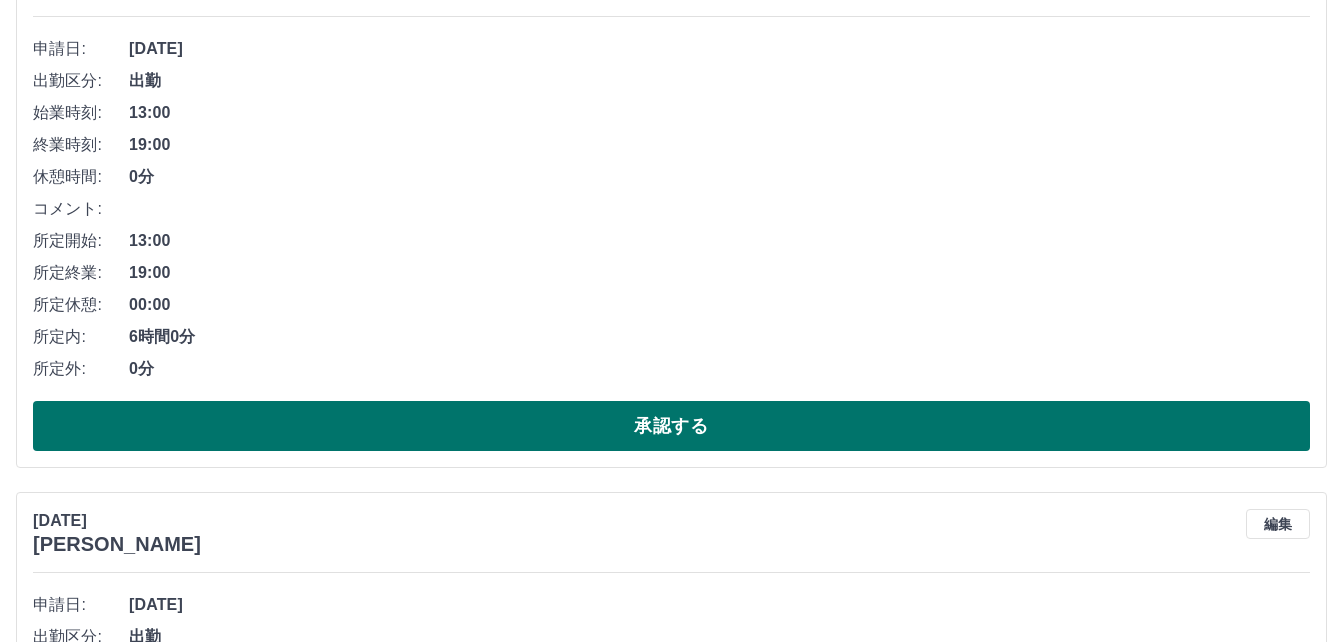 click on "承認する" at bounding box center [671, 426] 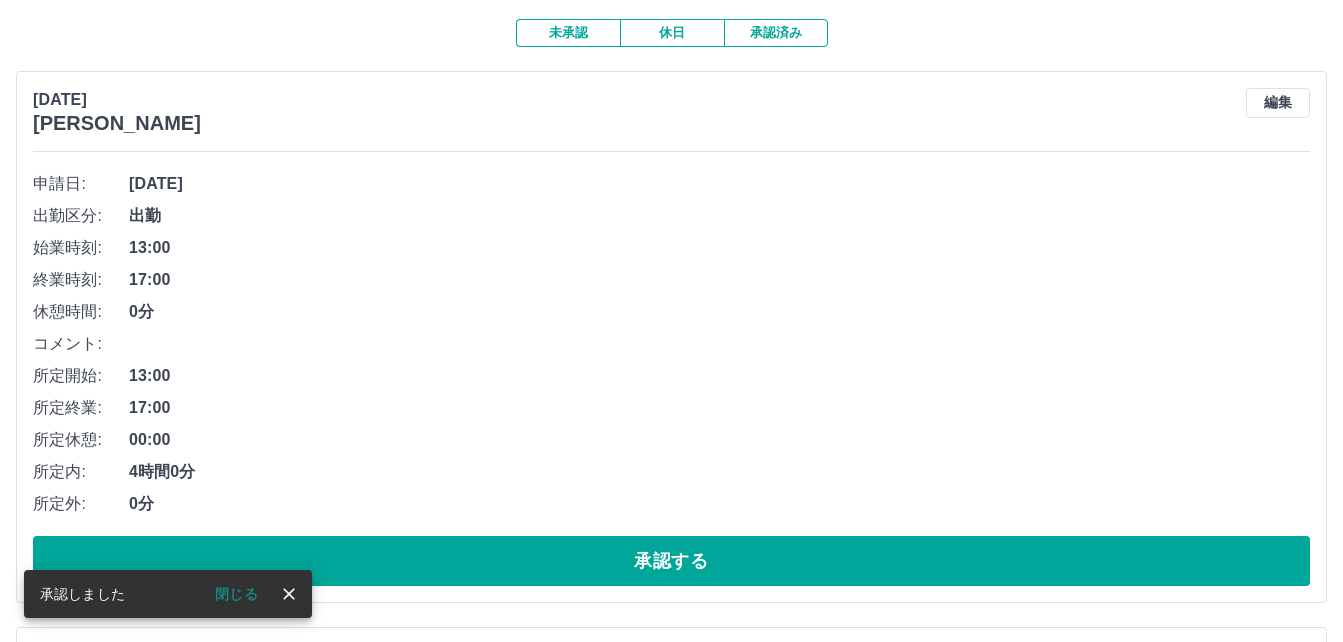 scroll, scrollTop: 200, scrollLeft: 0, axis: vertical 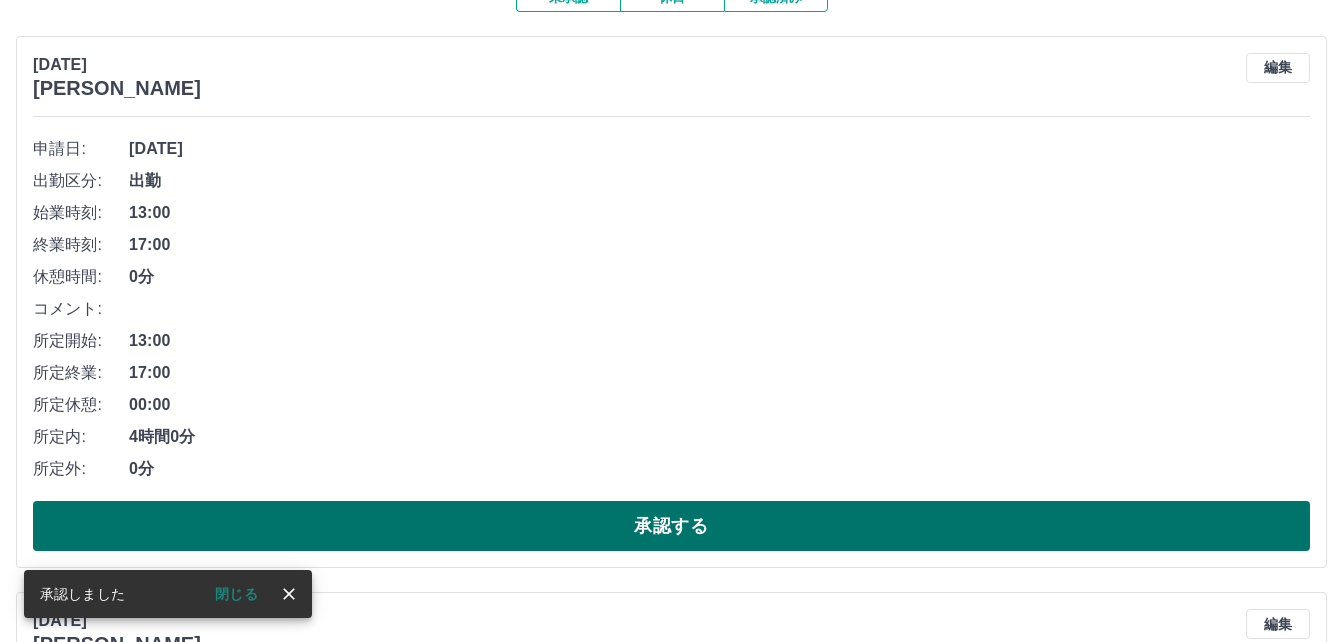 click on "承認する" at bounding box center [671, 526] 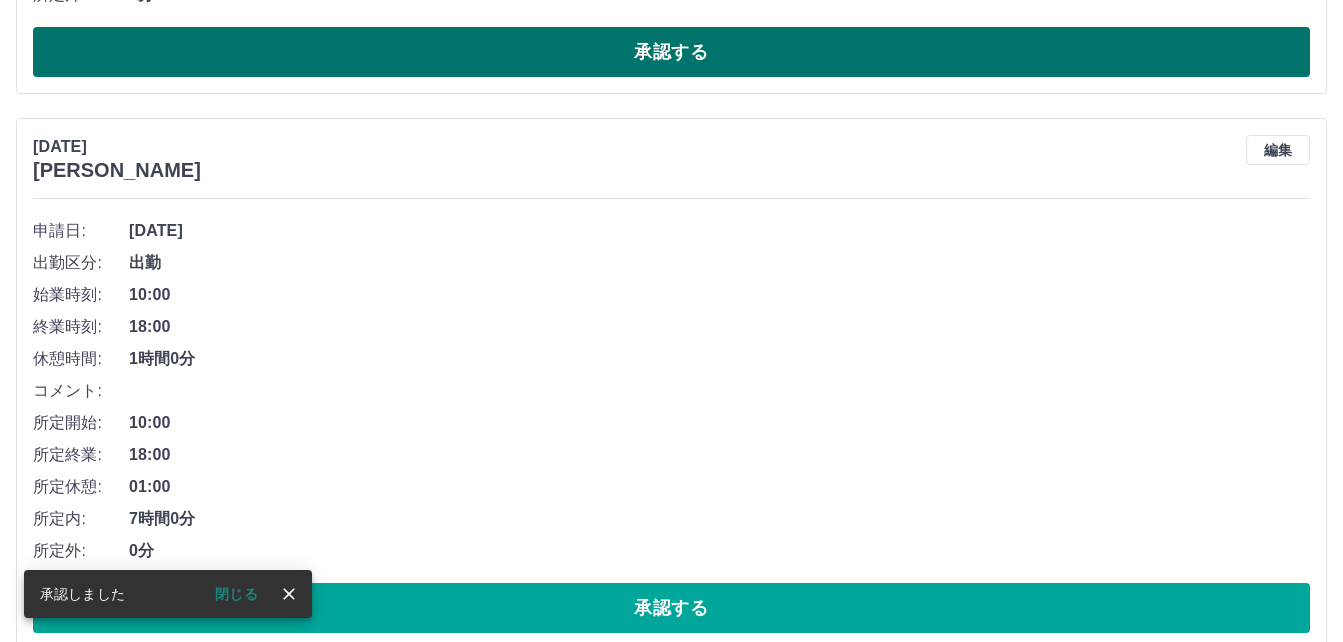 scroll, scrollTop: 800, scrollLeft: 0, axis: vertical 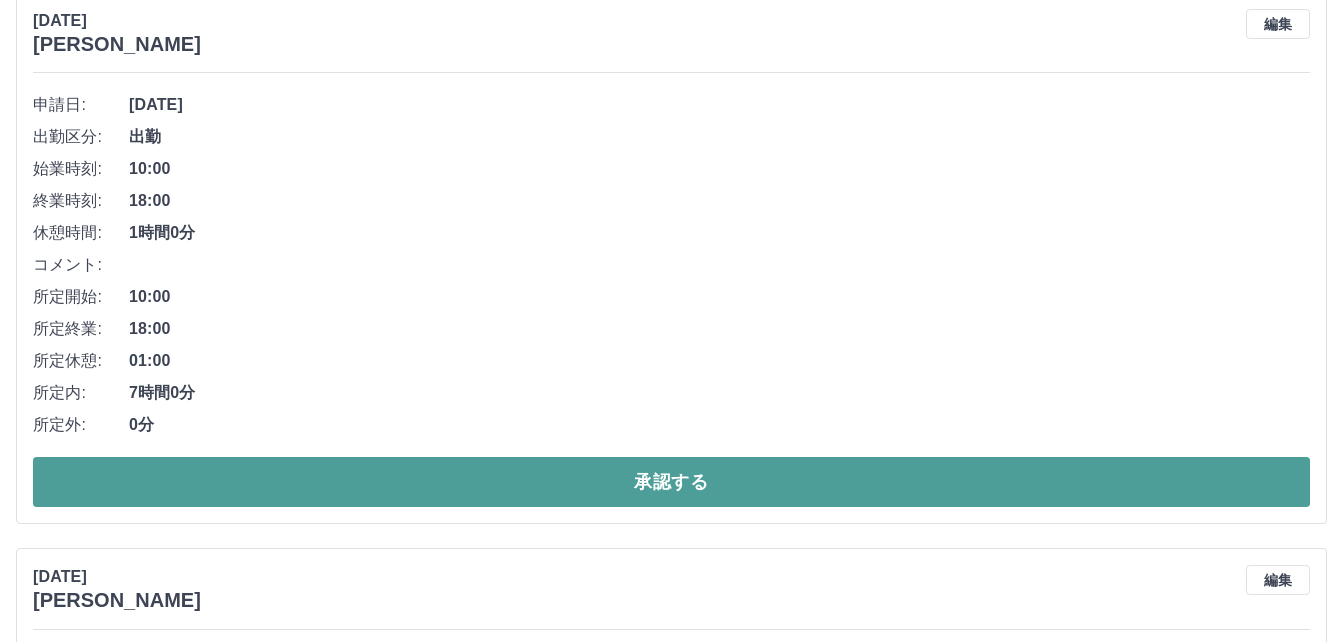 click on "承認する" at bounding box center [671, 482] 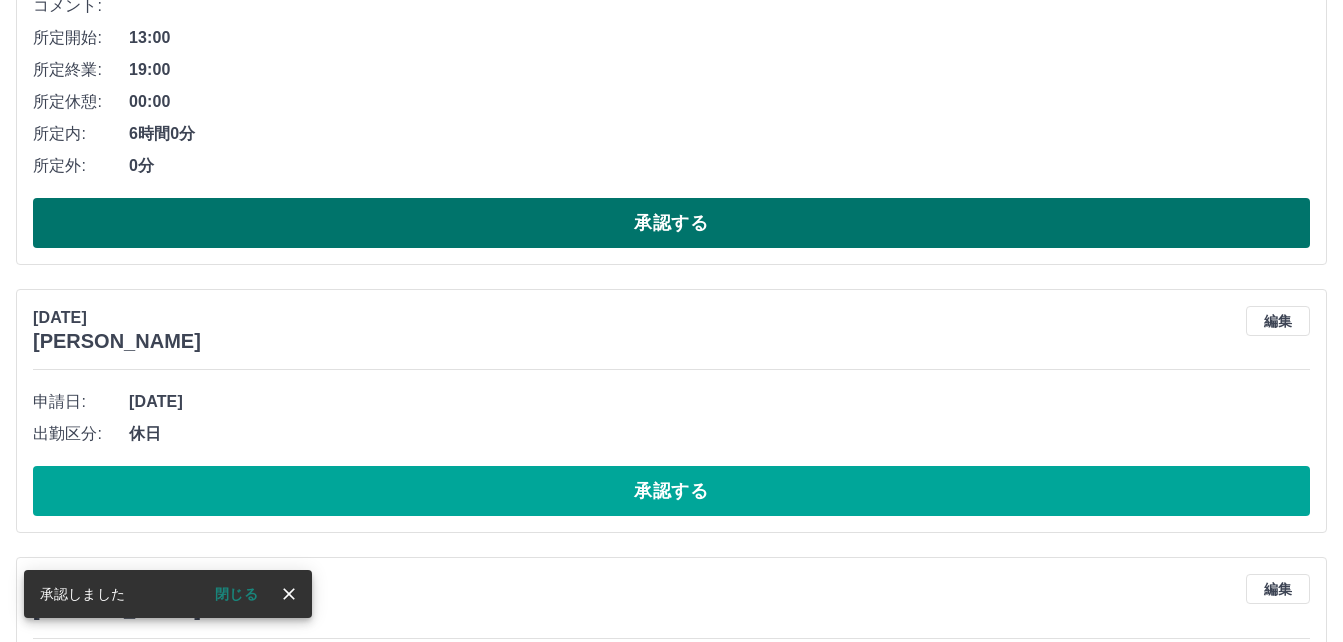 scroll, scrollTop: 544, scrollLeft: 0, axis: vertical 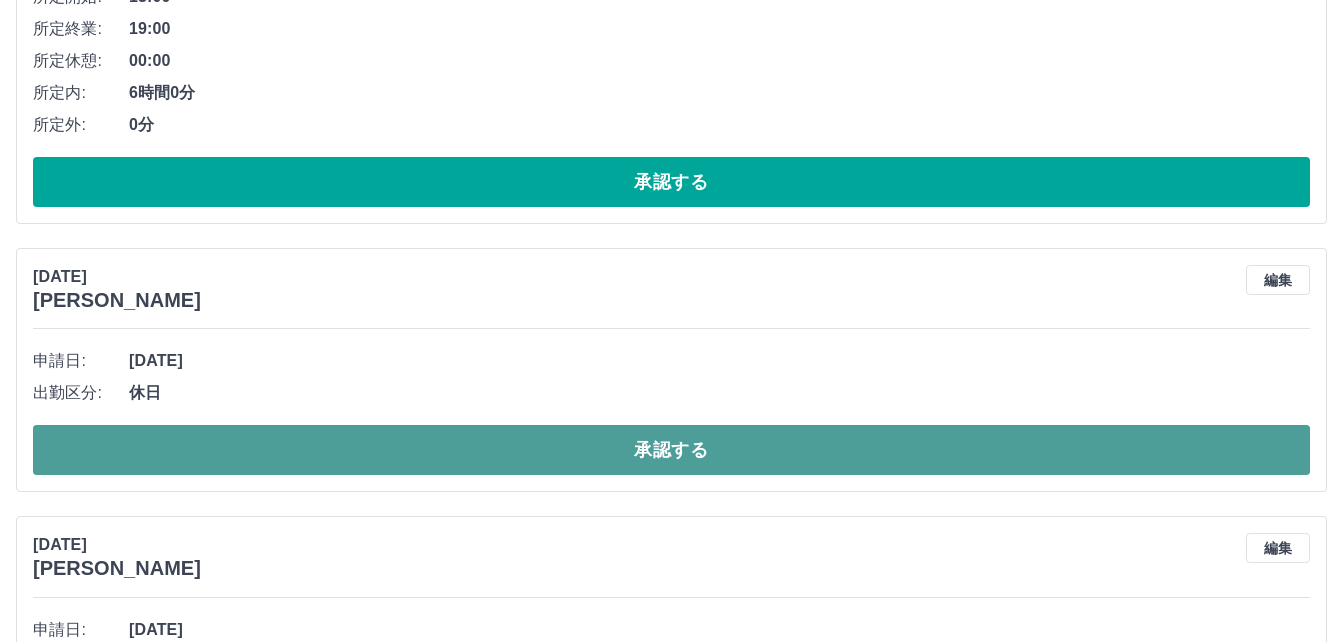 click on "承認する" at bounding box center [671, 450] 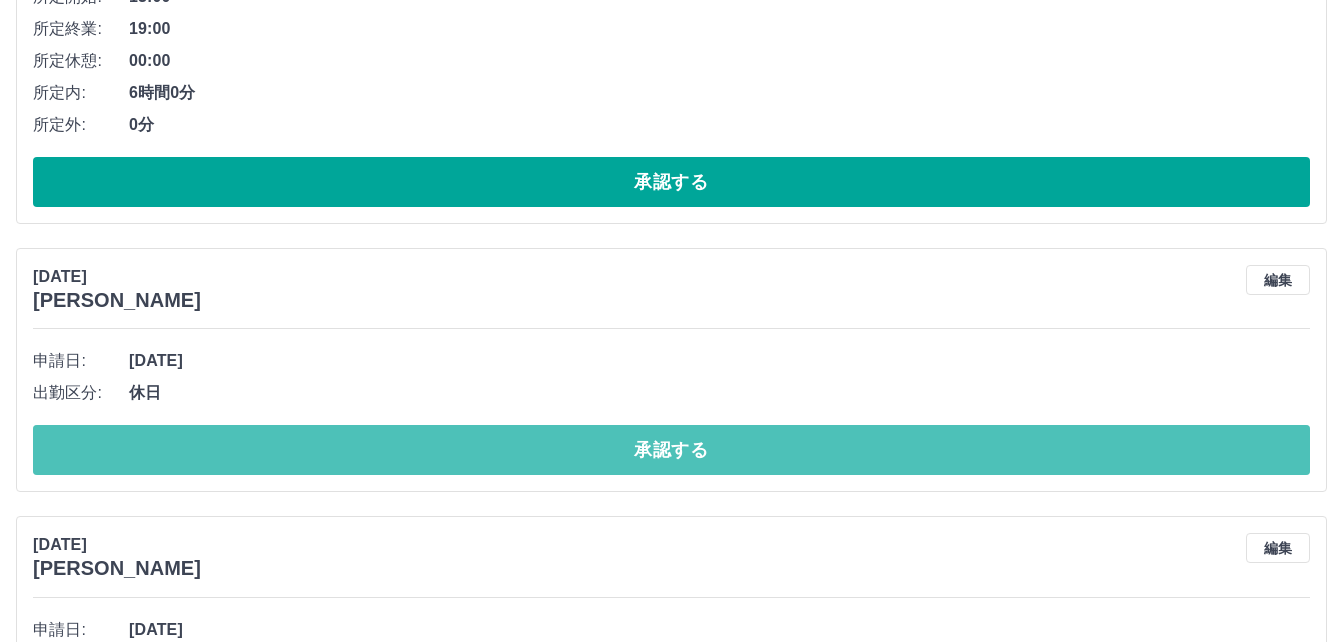 click on "承認する" at bounding box center (671, 450) 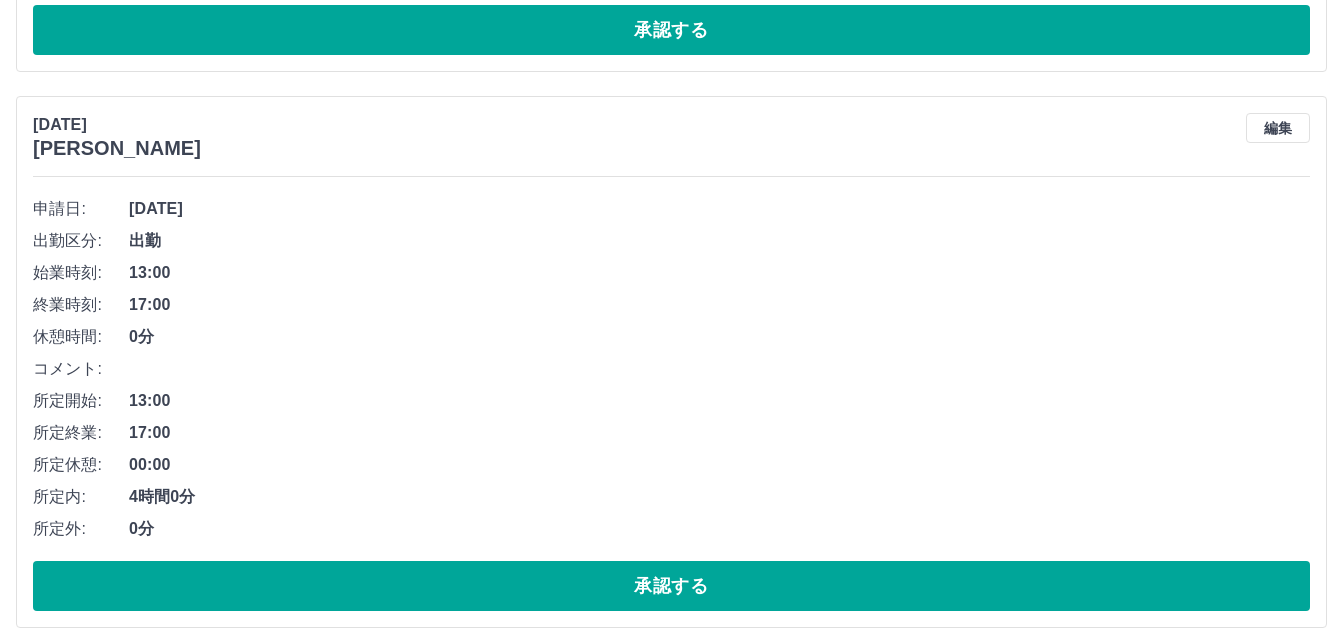 scroll, scrollTop: 744, scrollLeft: 0, axis: vertical 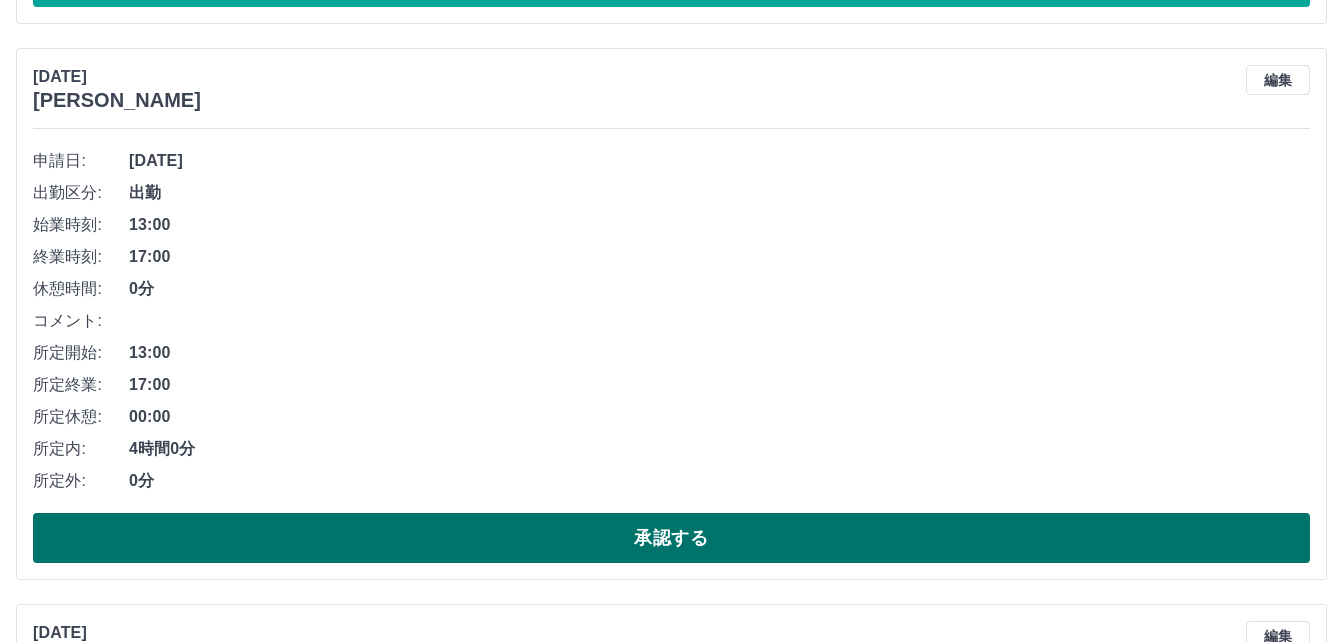 click on "承認する" at bounding box center [671, 538] 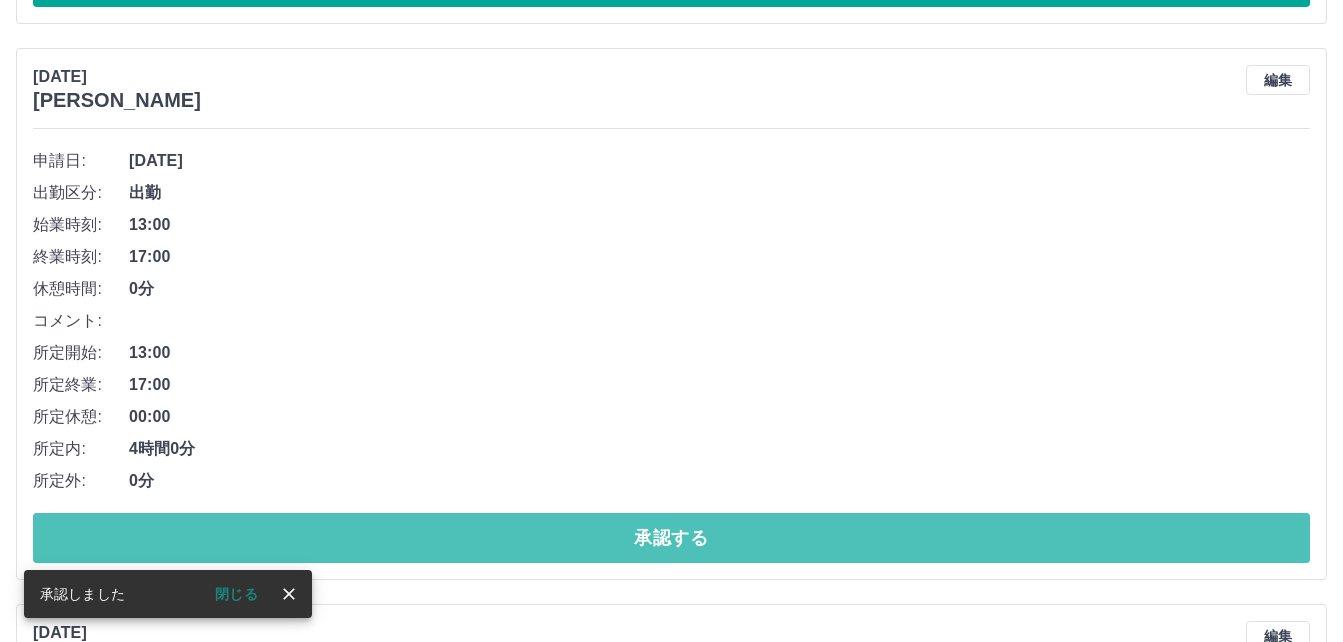 click on "承認する" at bounding box center (671, 538) 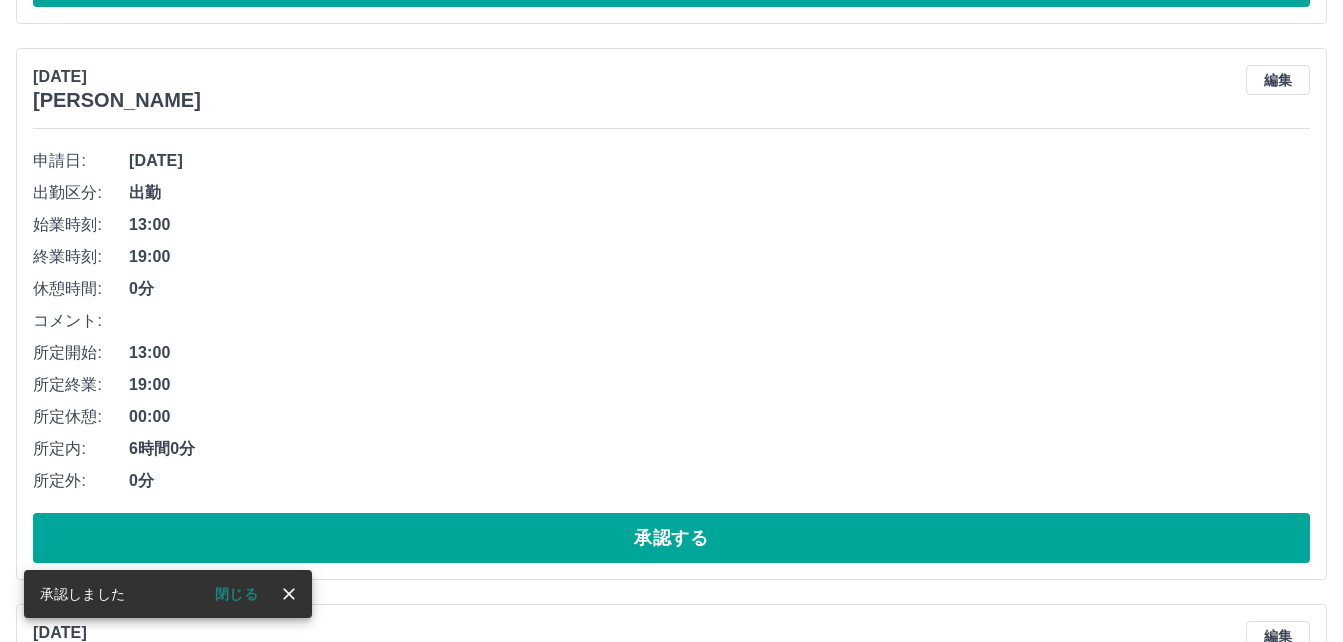 click on "承認する" at bounding box center (671, 538) 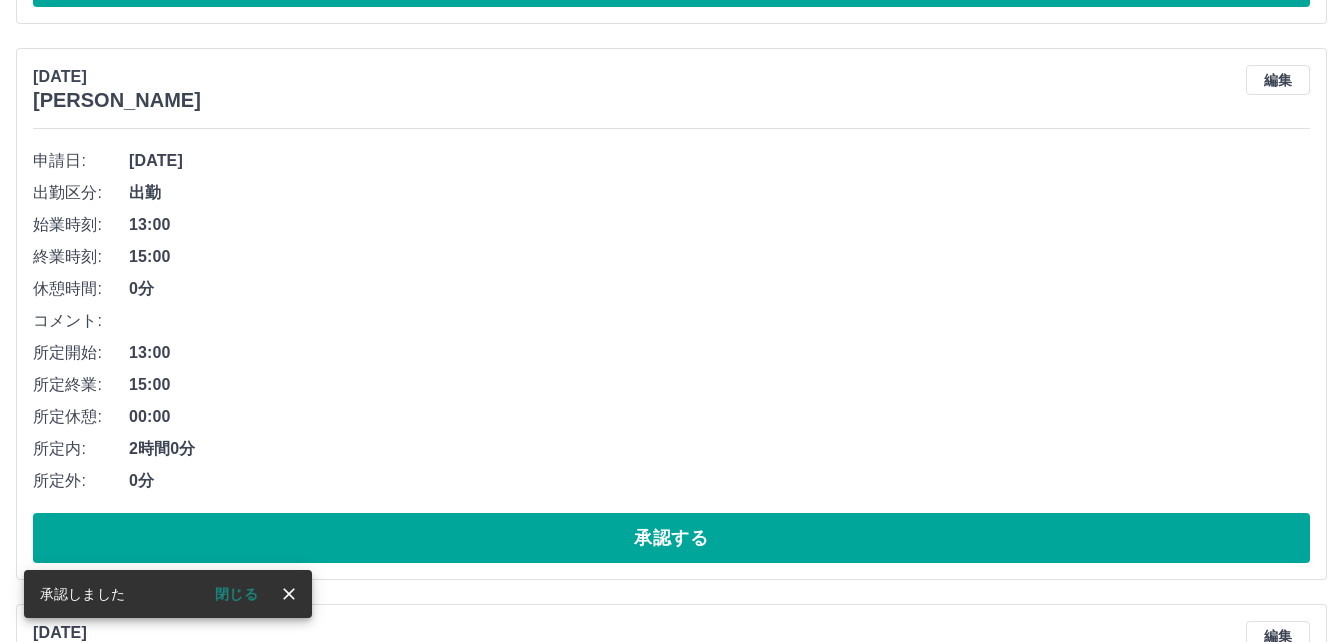 click on "承認する" at bounding box center [671, 538] 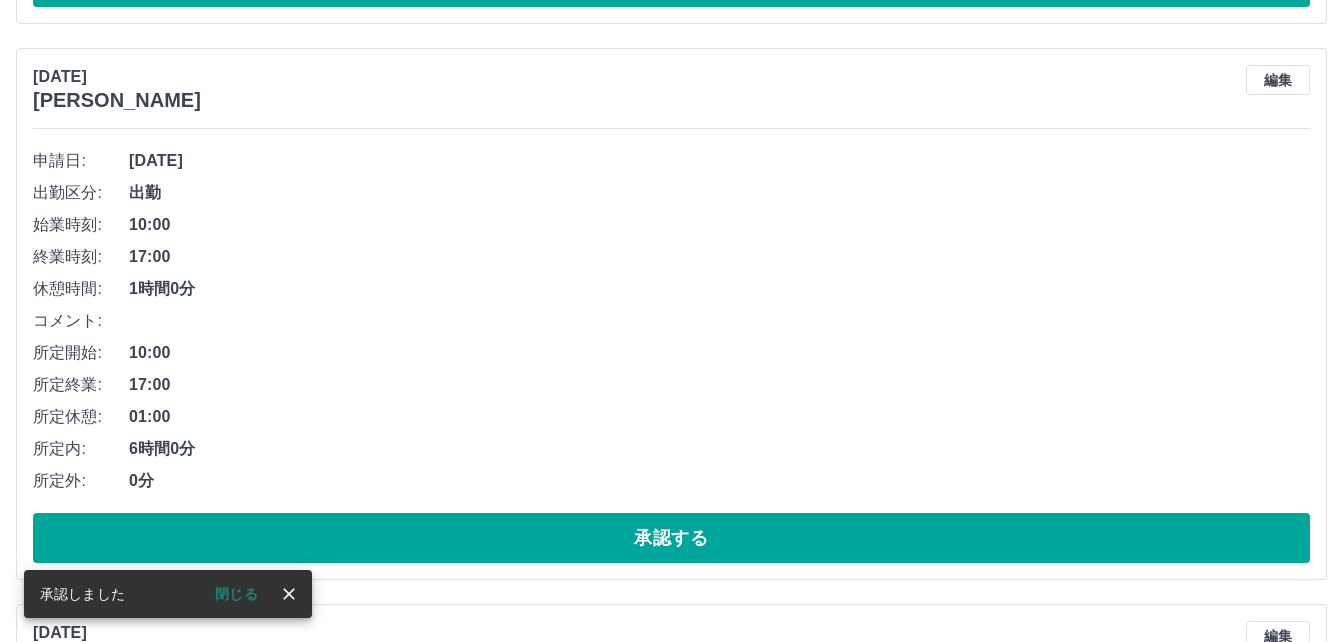 click on "承認する" at bounding box center (671, 538) 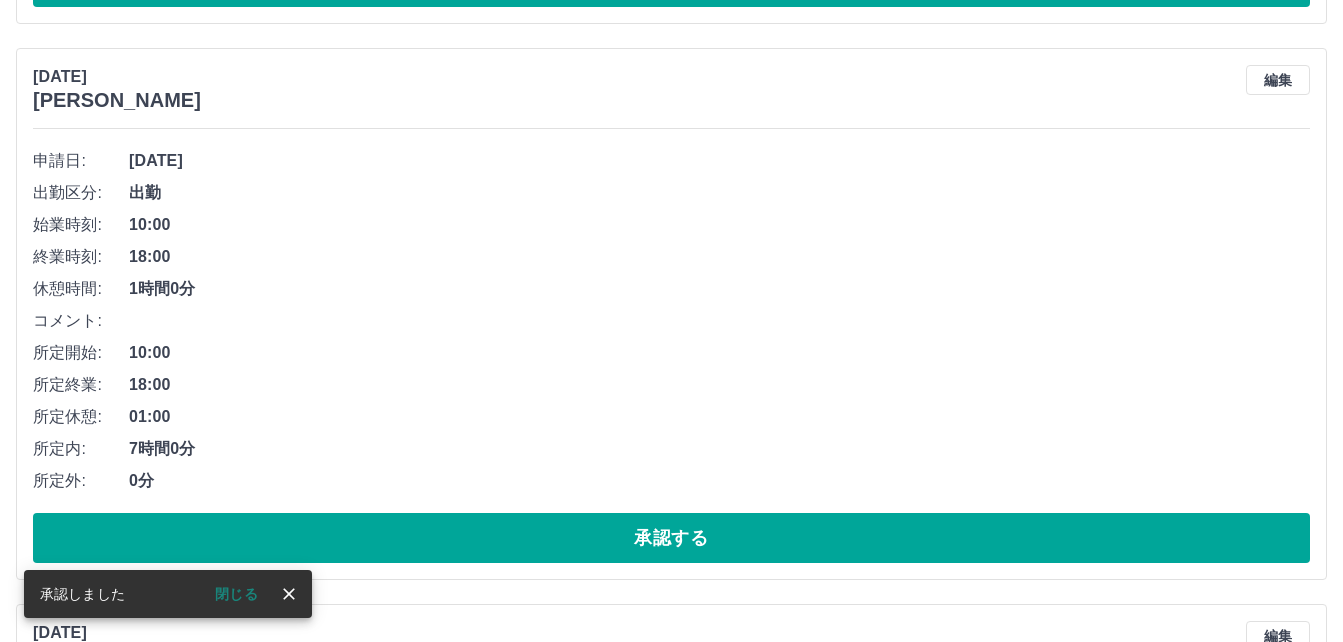 click on "承認する" at bounding box center [671, 538] 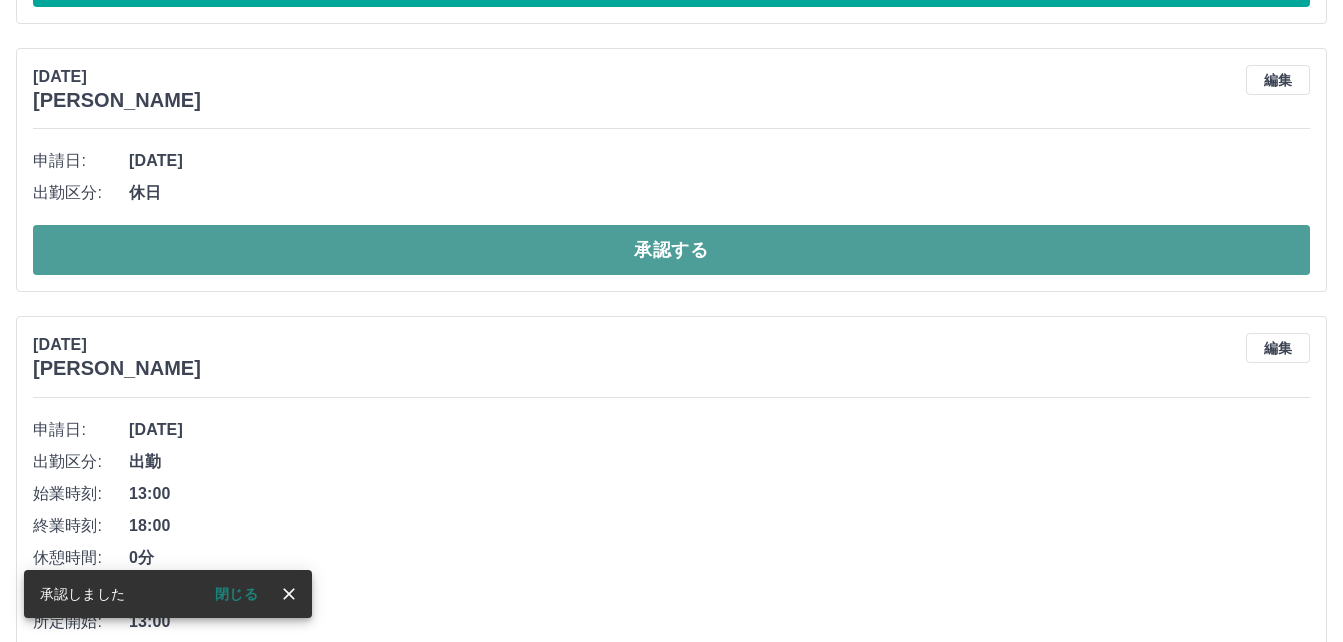 click on "承認する" at bounding box center (671, 250) 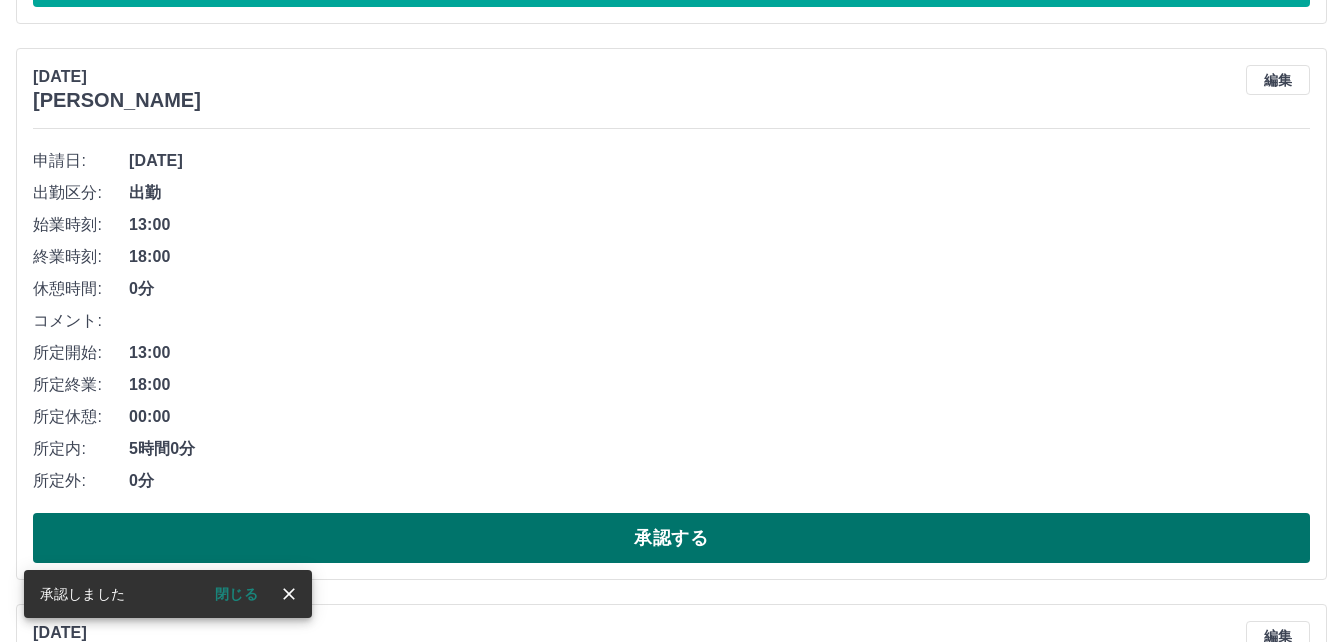 click on "承認する" at bounding box center (671, 538) 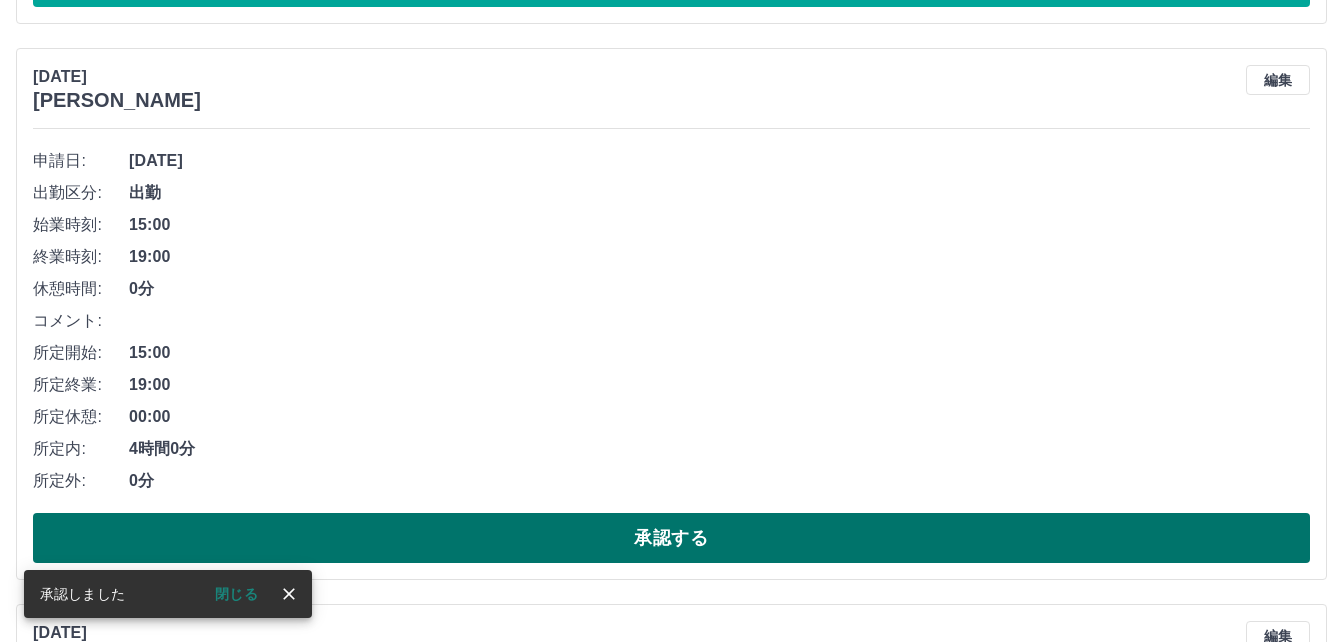 click on "承認する" at bounding box center [671, 538] 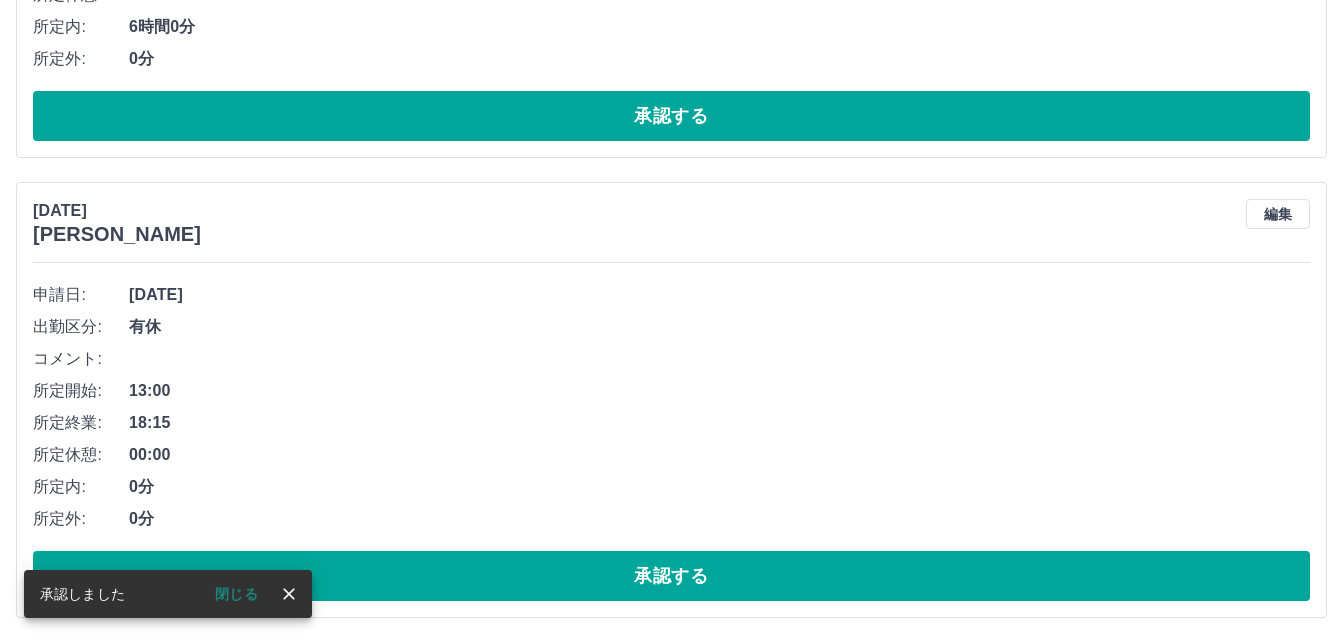 scroll, scrollTop: 611, scrollLeft: 0, axis: vertical 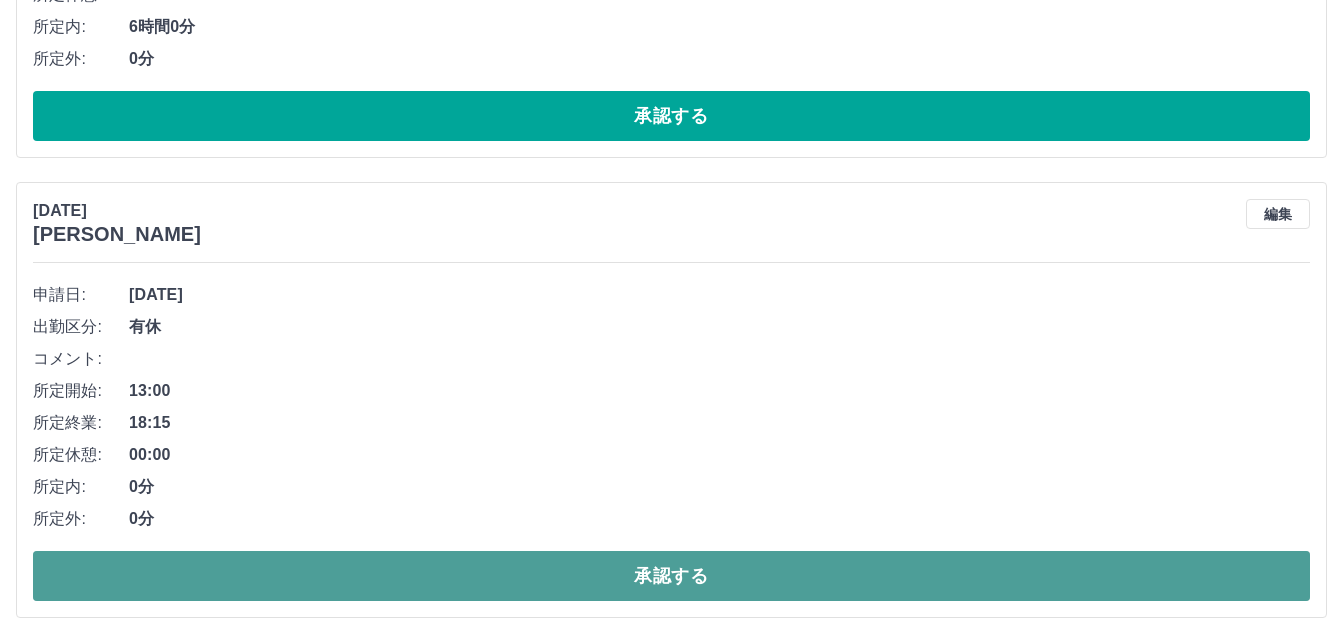 click on "承認する" at bounding box center [671, 576] 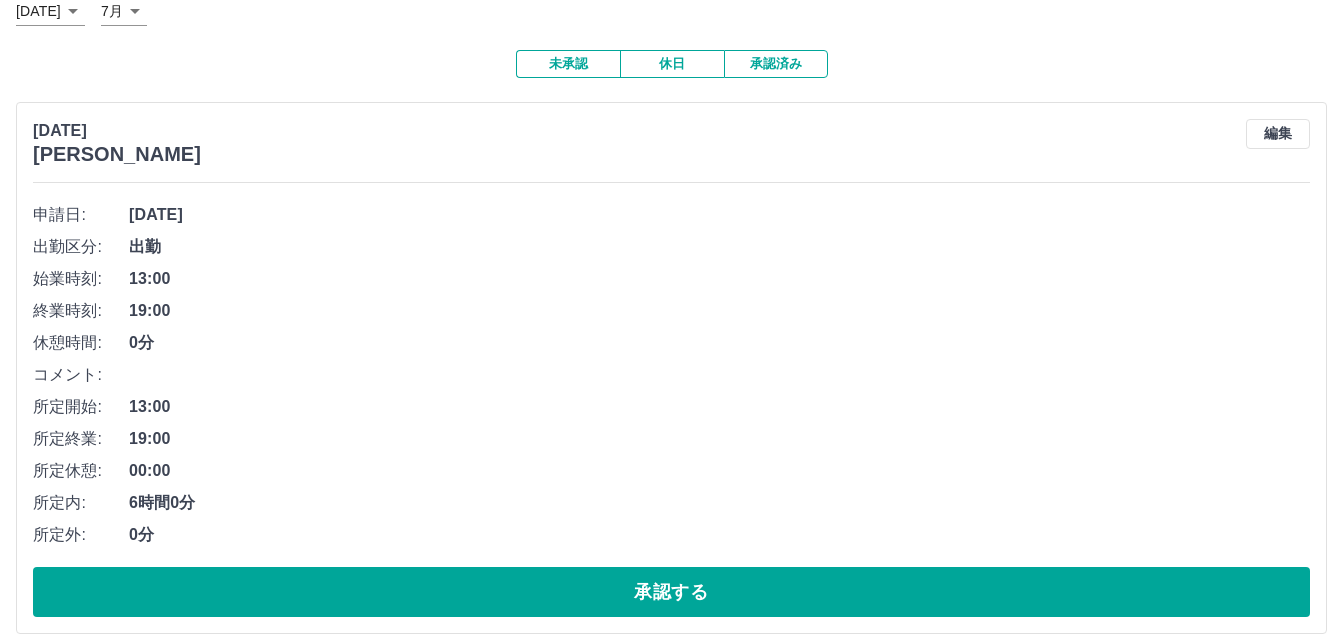 scroll, scrollTop: 151, scrollLeft: 0, axis: vertical 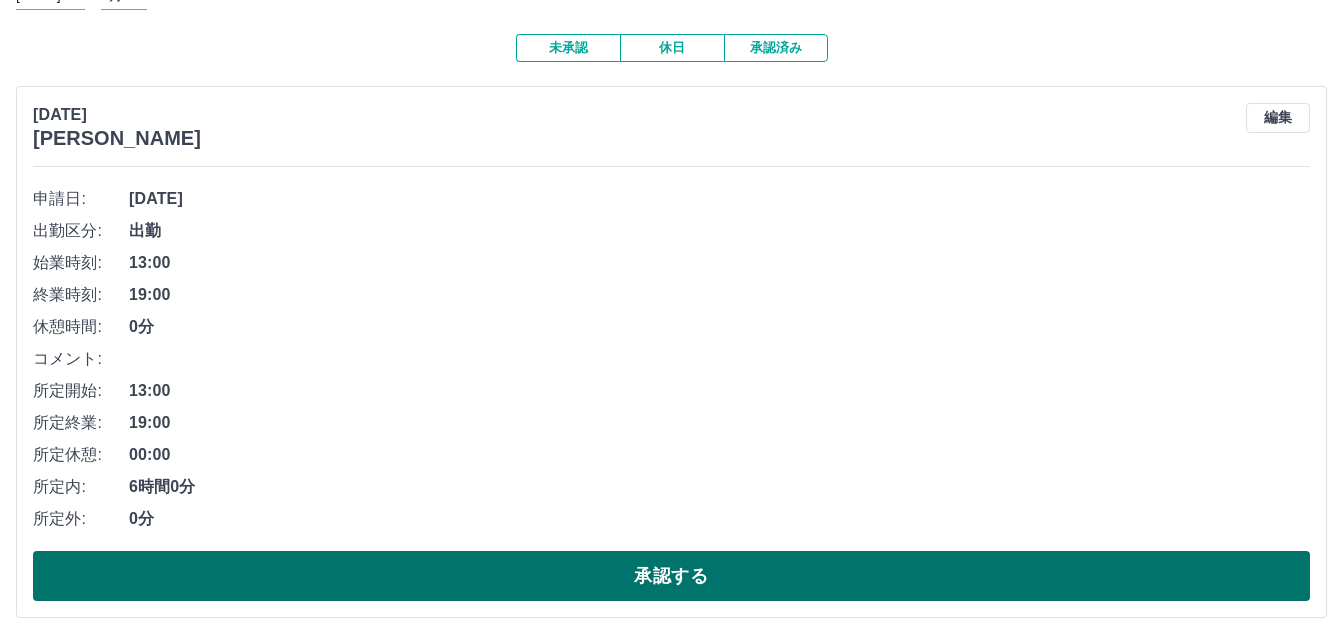 click on "承認する" at bounding box center (671, 576) 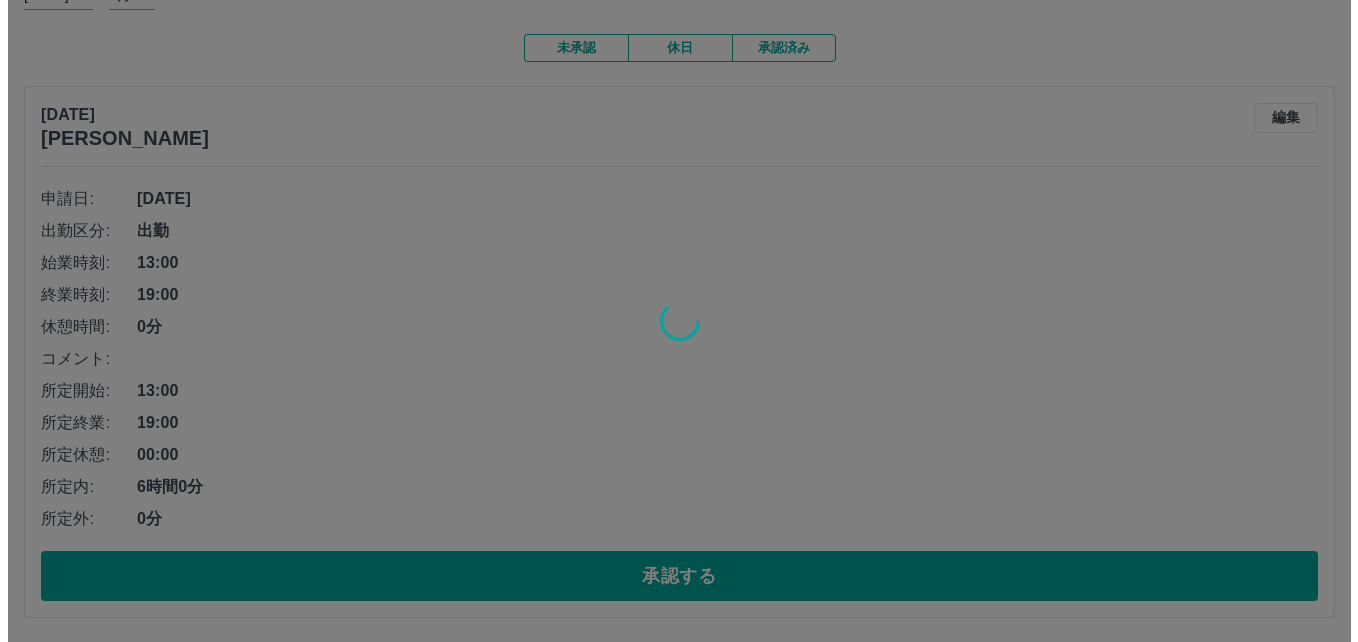 scroll, scrollTop: 0, scrollLeft: 0, axis: both 